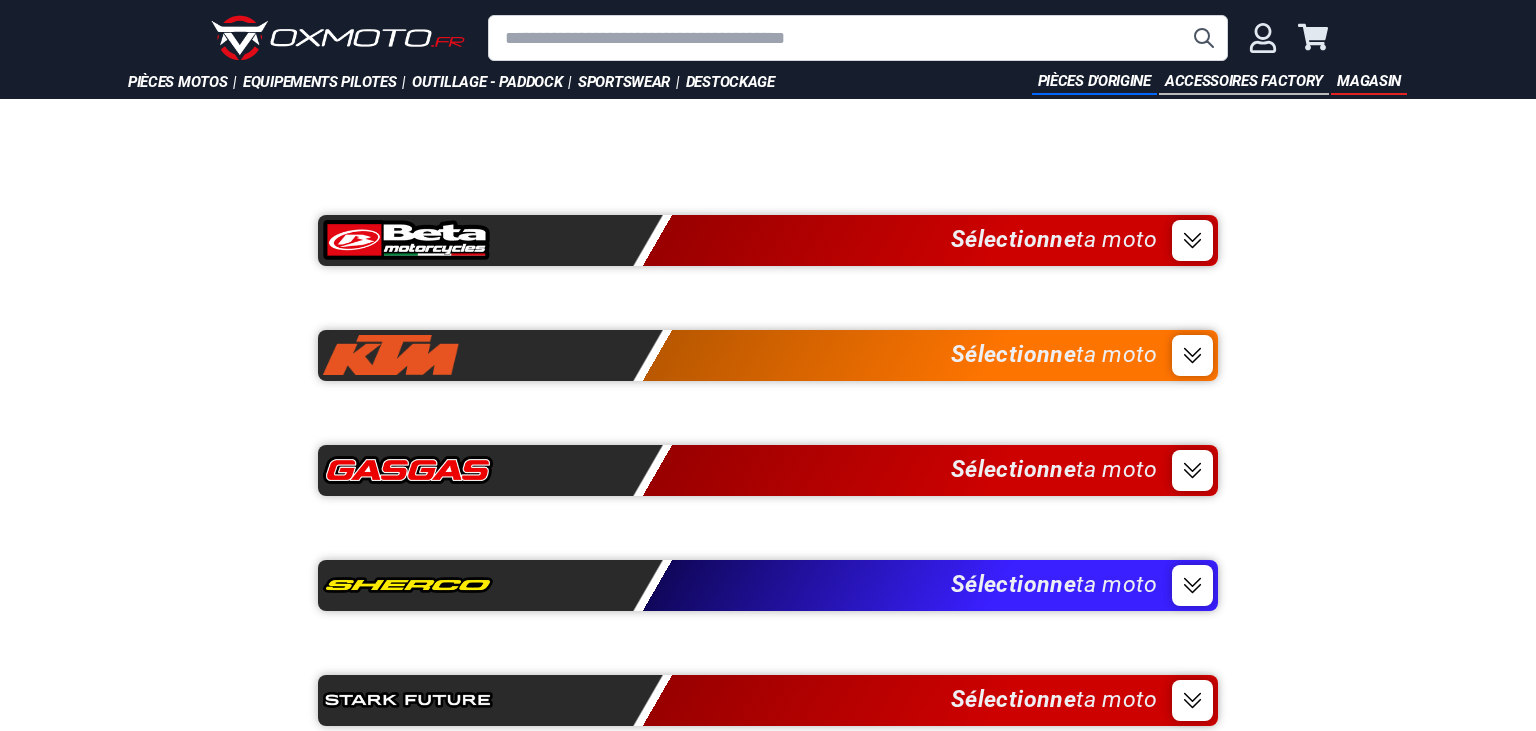 scroll, scrollTop: 0, scrollLeft: 0, axis: both 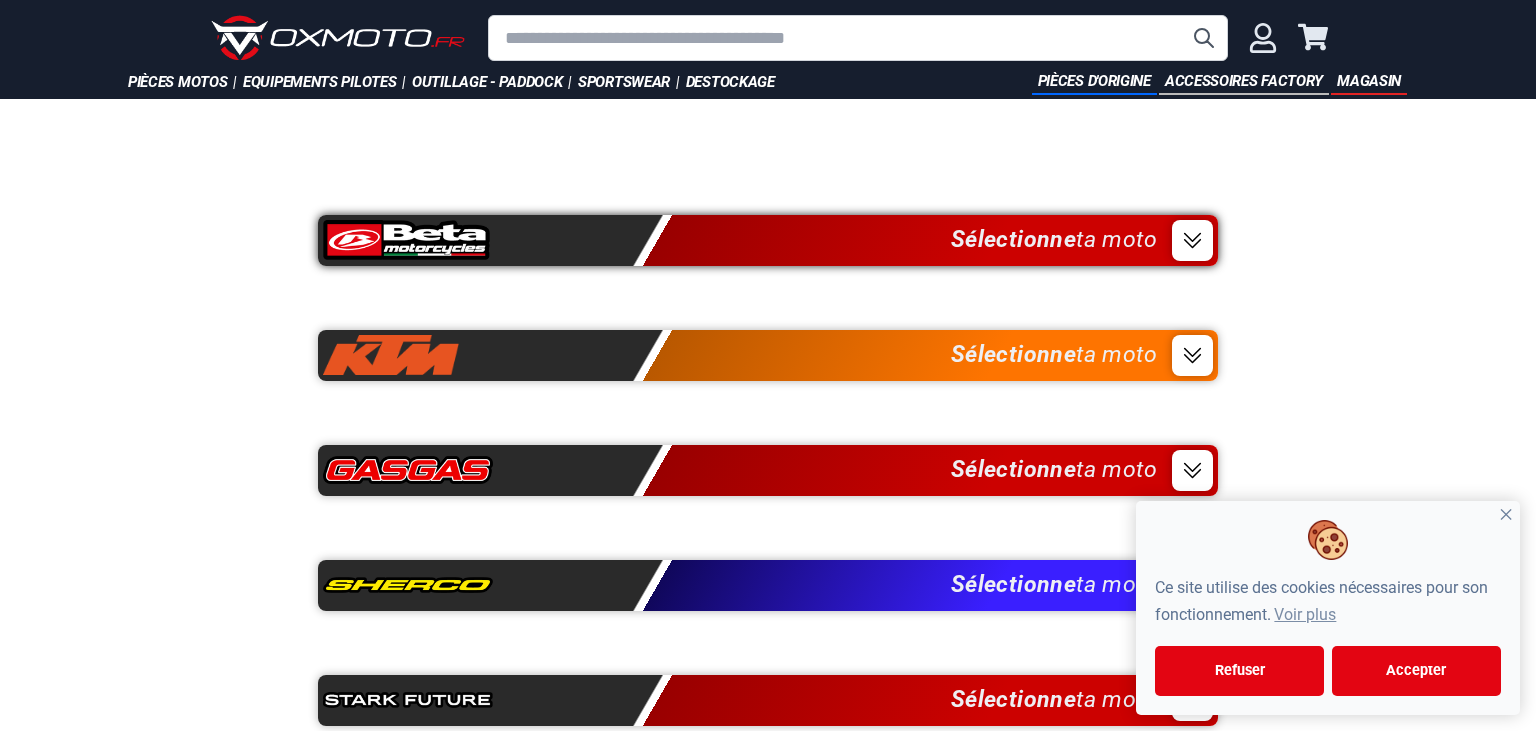 click 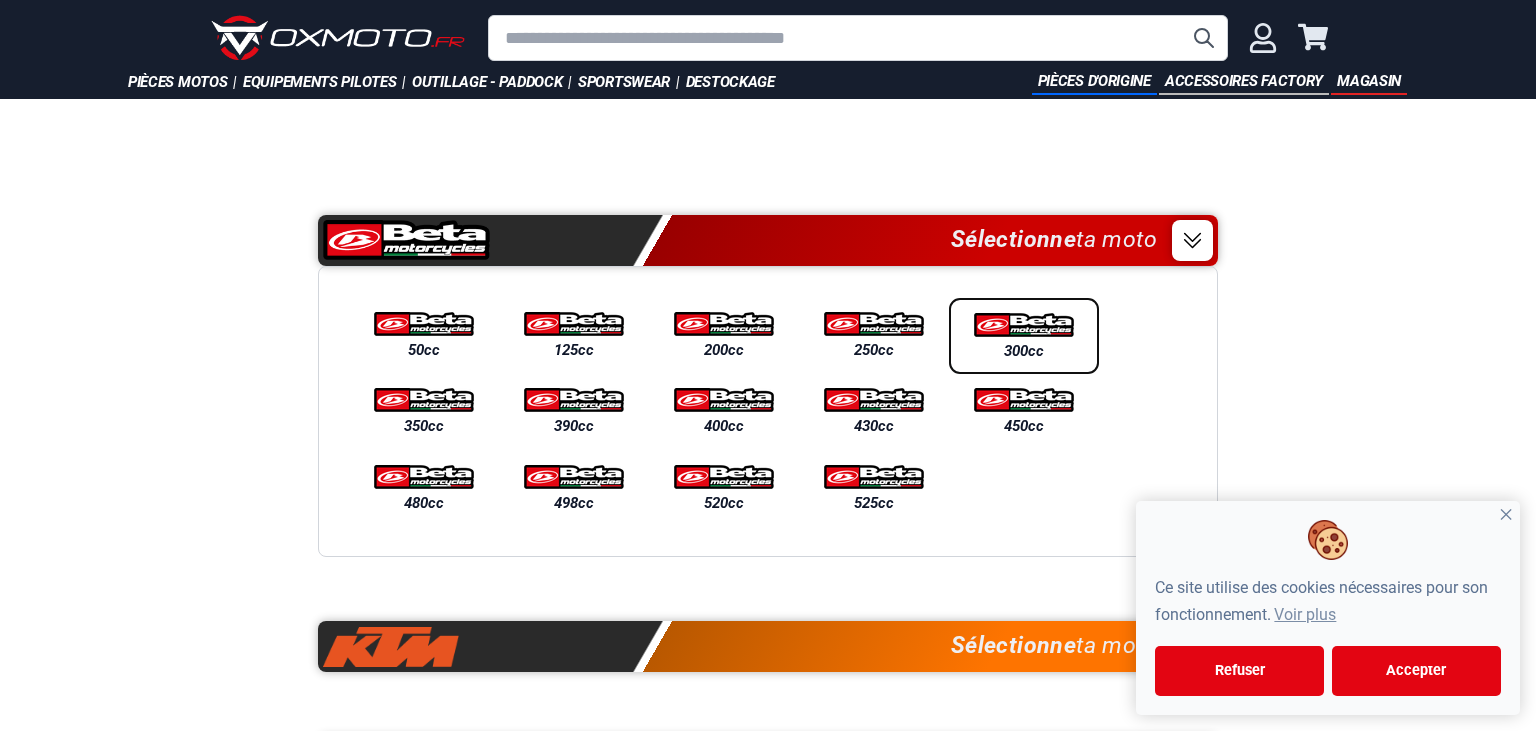 click on "300cc" at bounding box center [1024, 351] 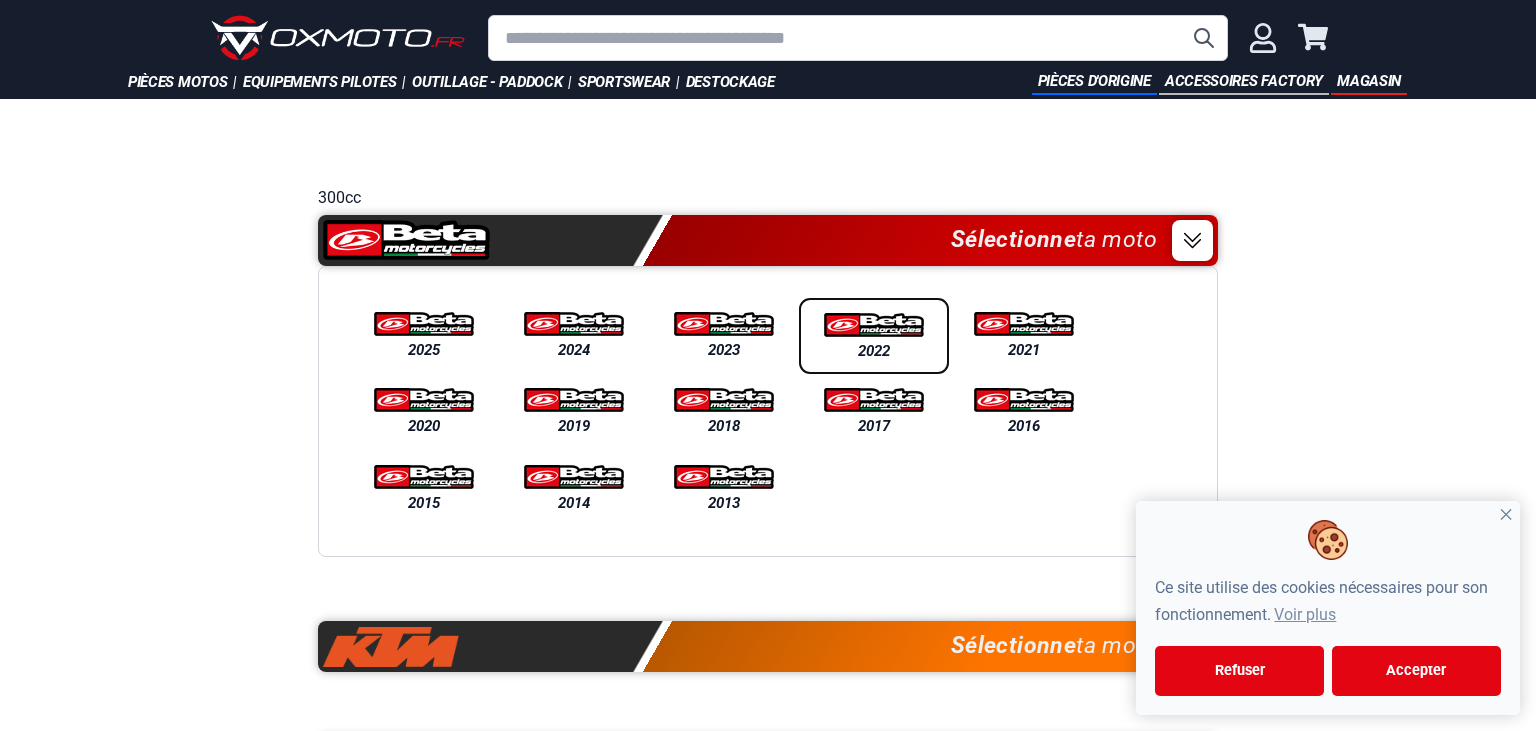 click at bounding box center (874, 325) 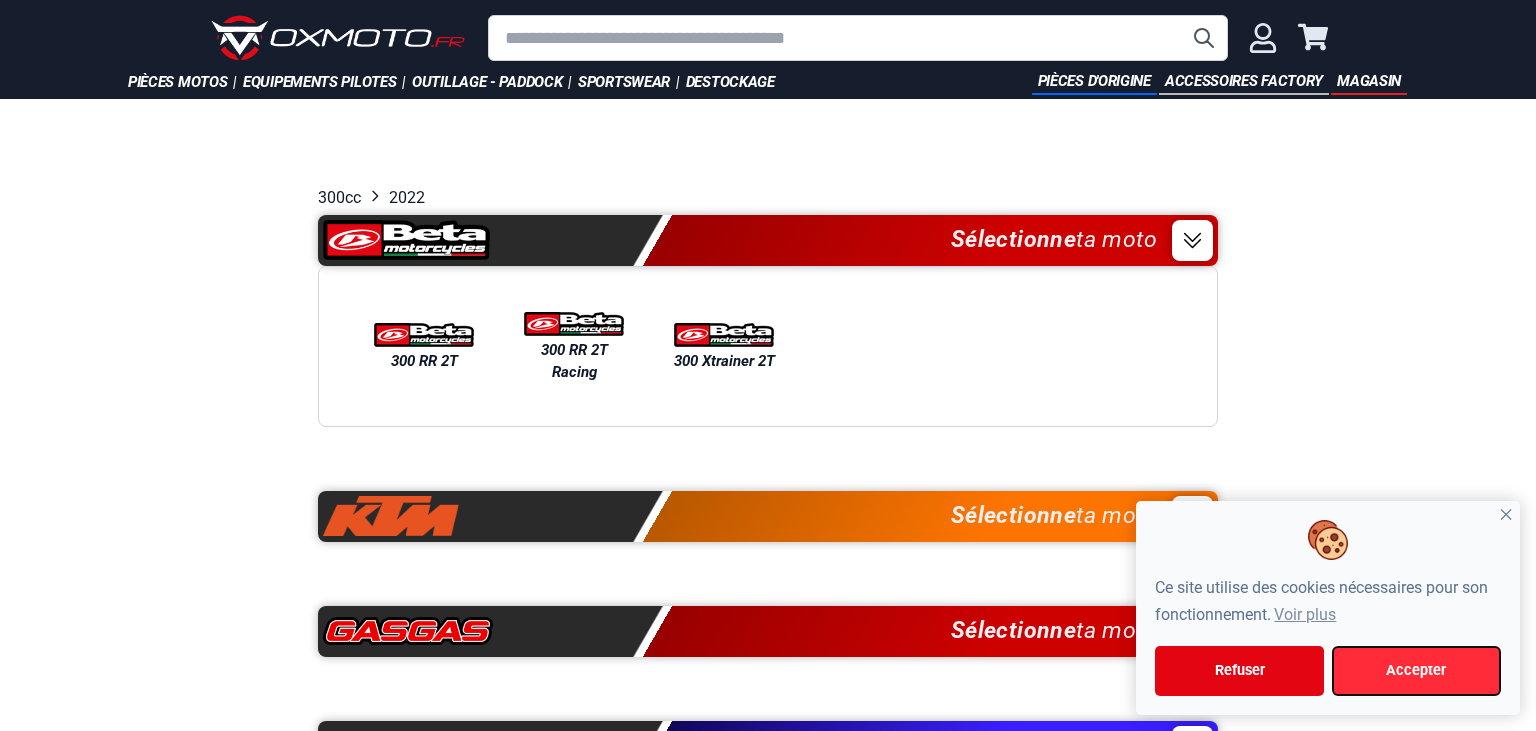 click on "Accepter" at bounding box center [1416, 671] 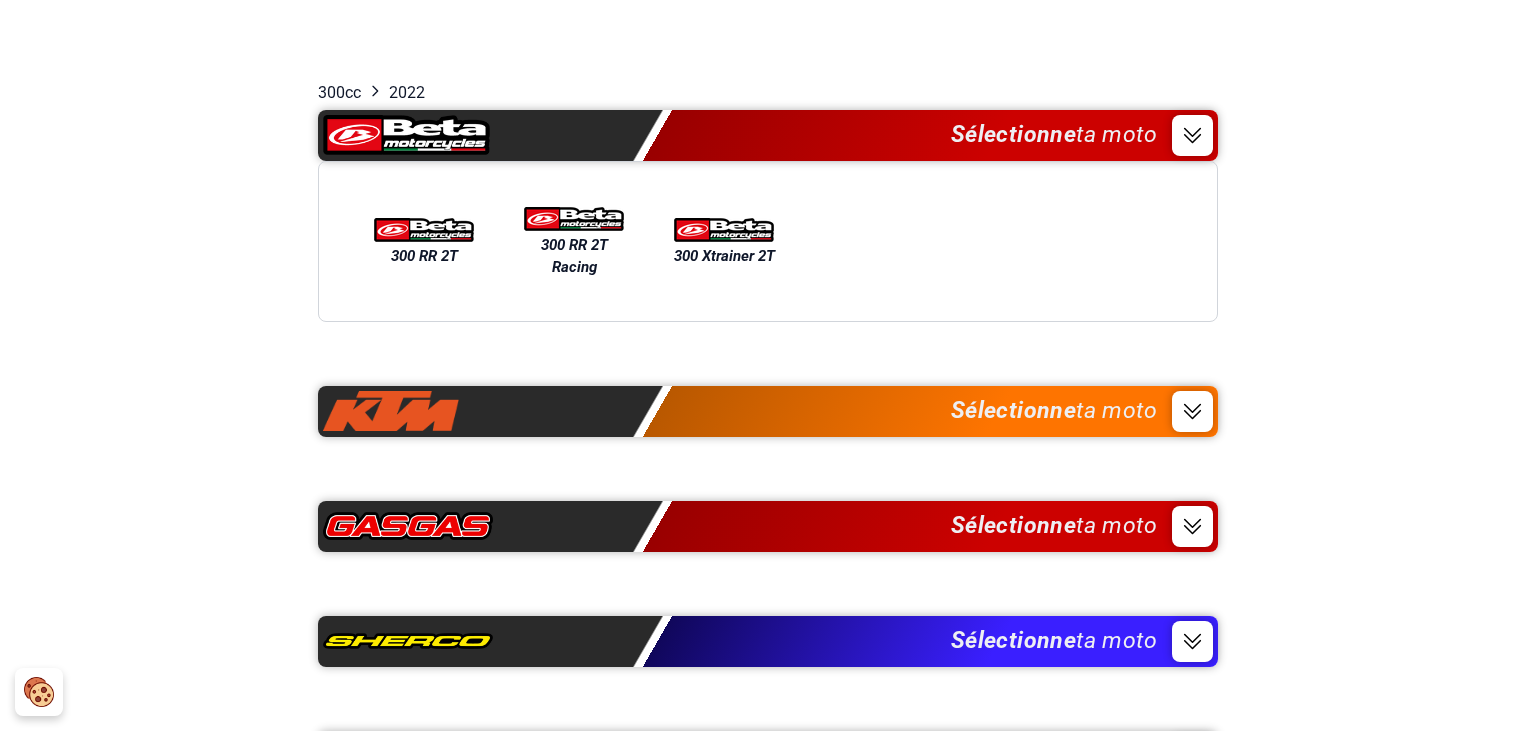 scroll, scrollTop: 211, scrollLeft: 0, axis: vertical 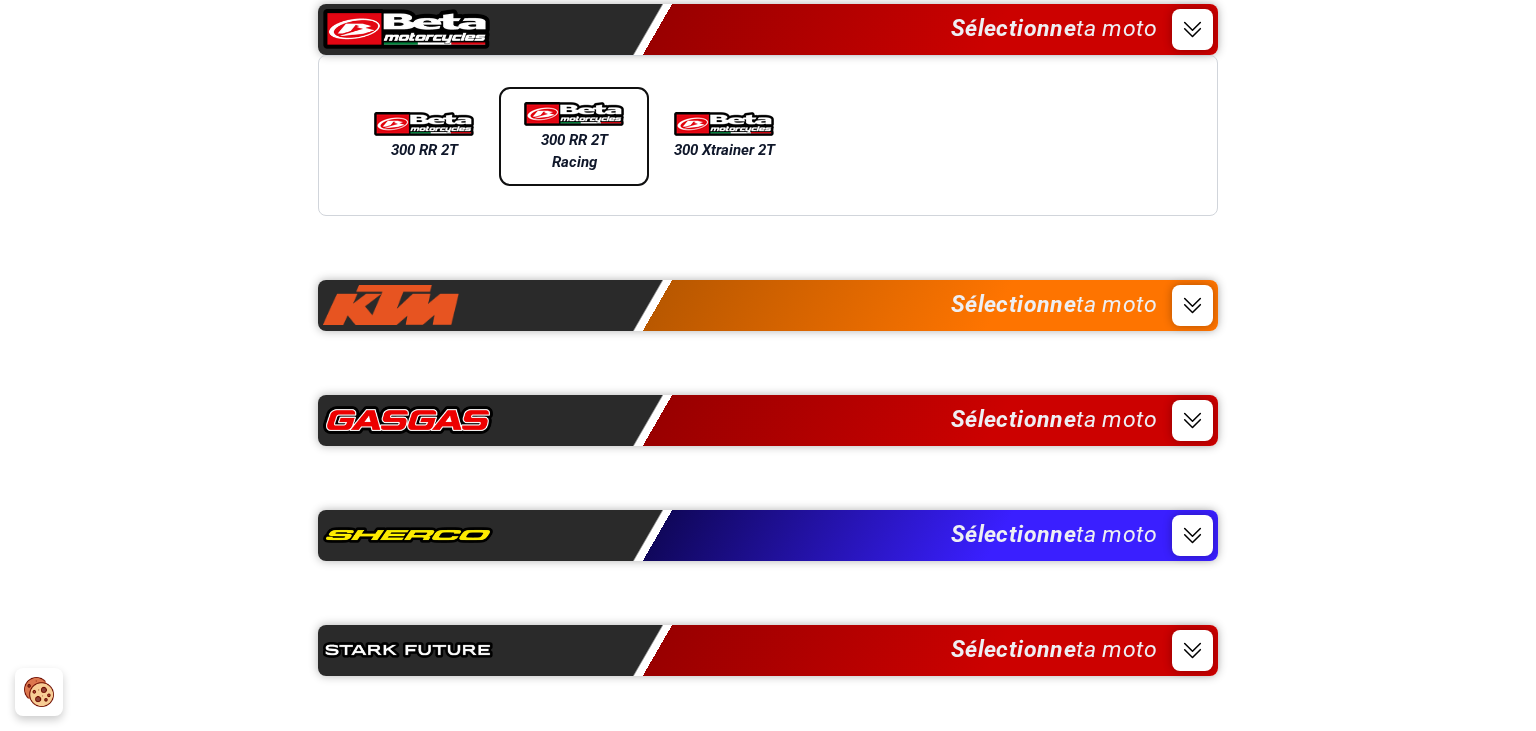 click at bounding box center (574, 114) 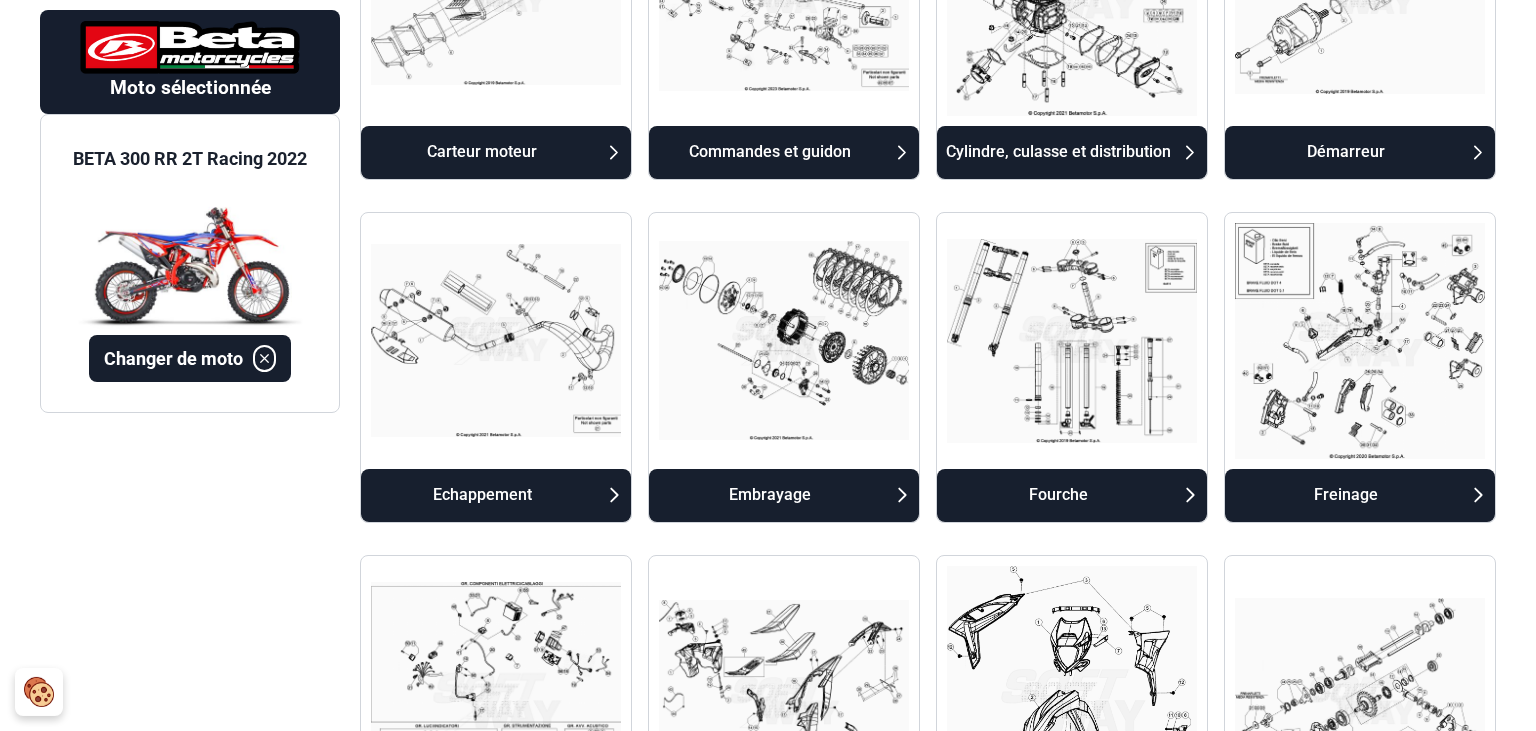 scroll, scrollTop: 1584, scrollLeft: 0, axis: vertical 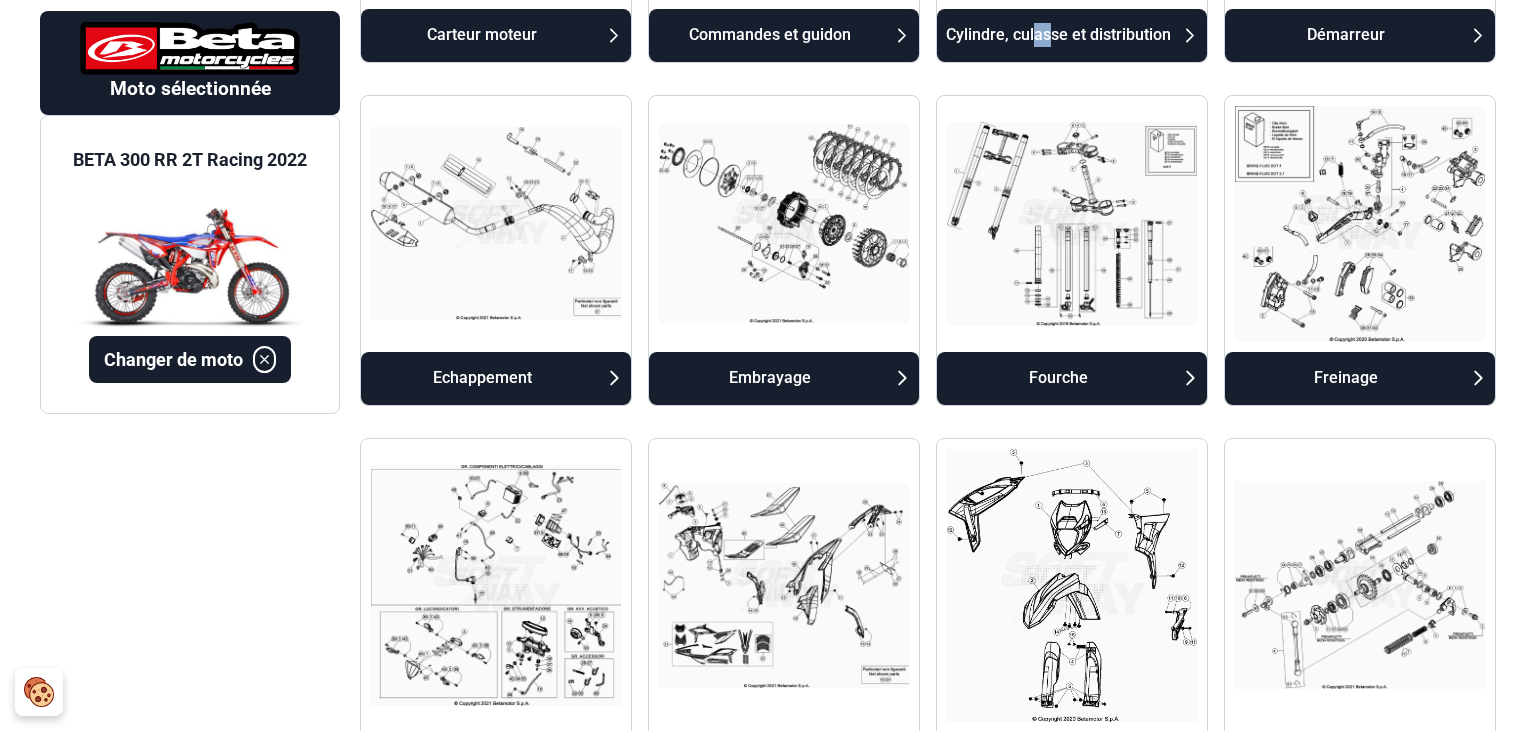 drag, startPoint x: 1048, startPoint y: 50, endPoint x: 883, endPoint y: 67, distance: 165.87344 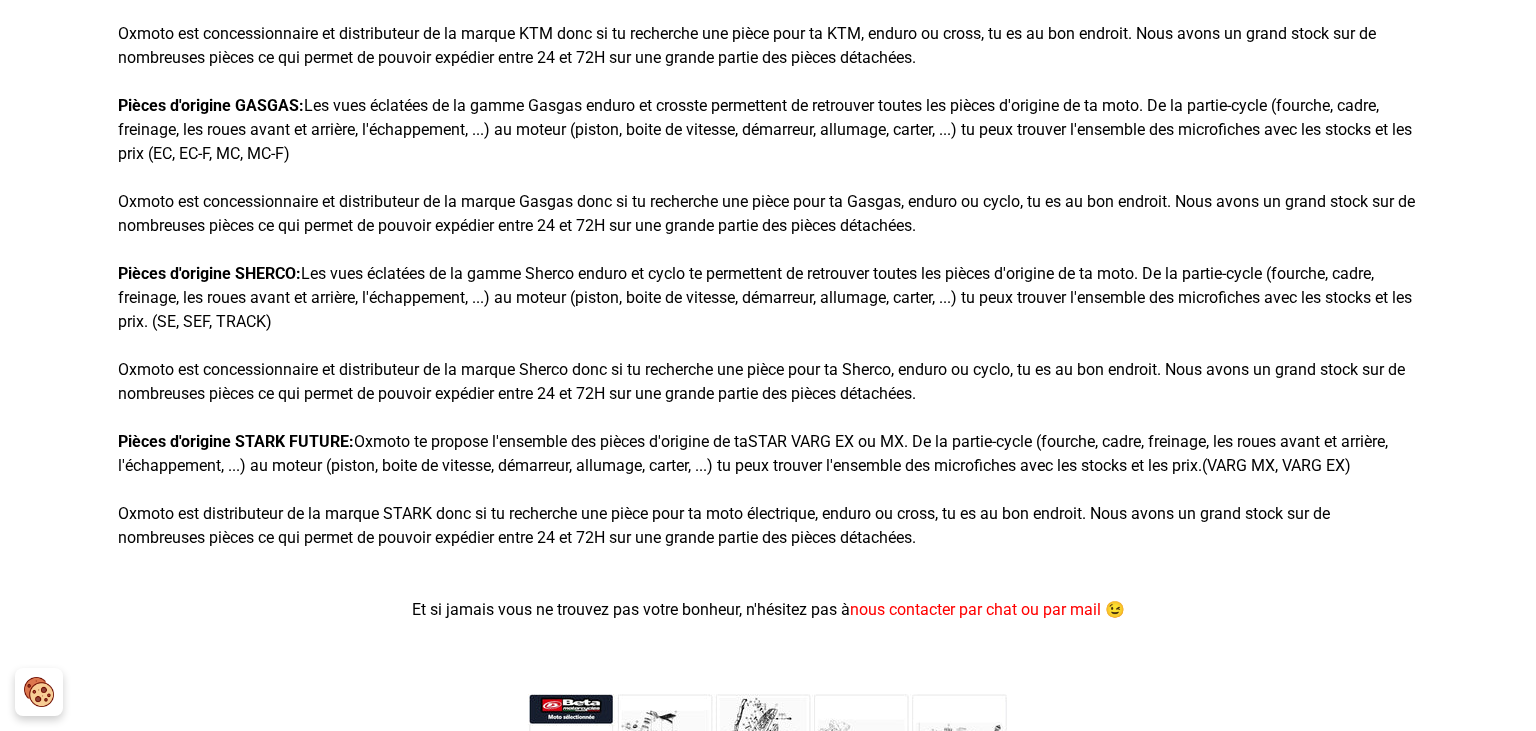 scroll, scrollTop: 164, scrollLeft: 0, axis: vertical 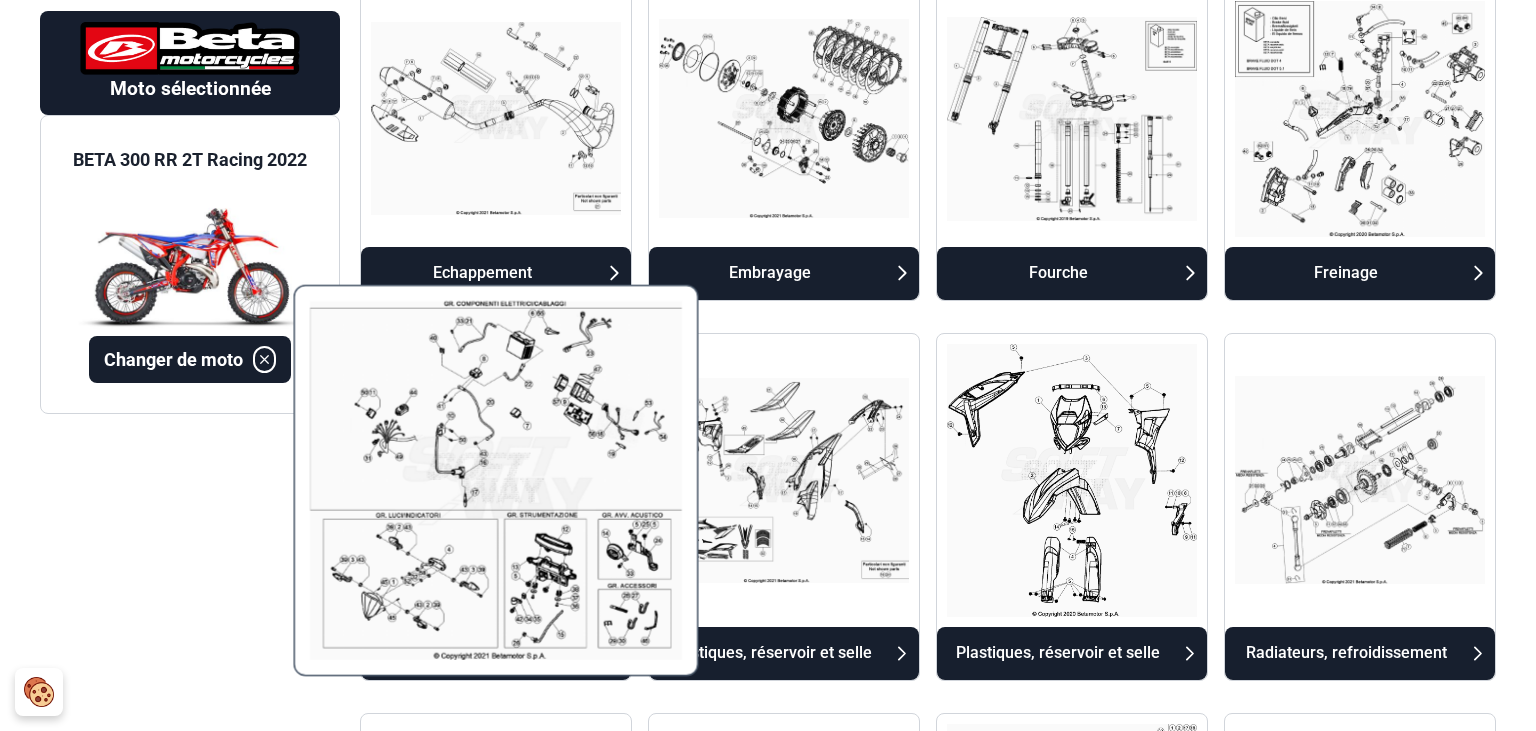click at bounding box center [496, 480] 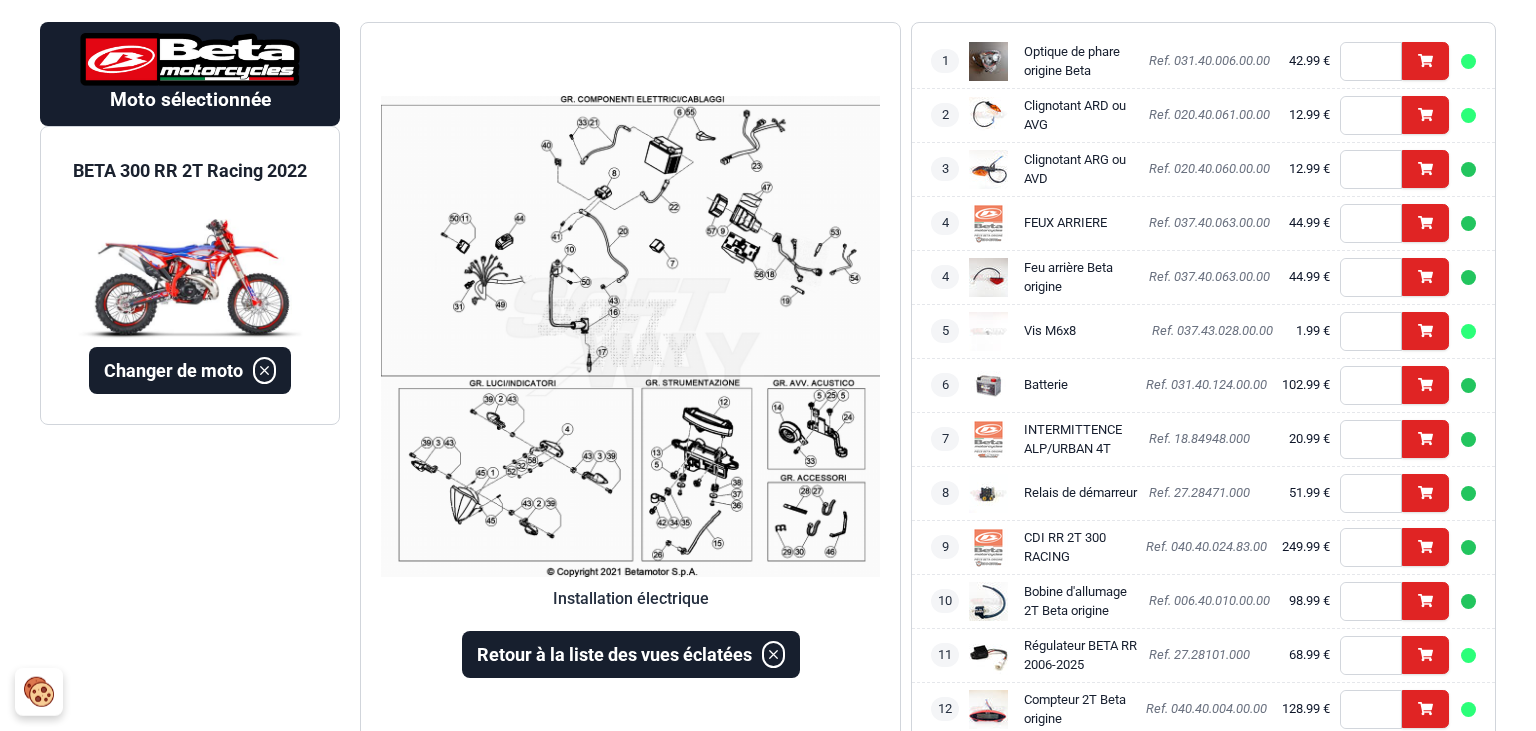 click at bounding box center (630, 336) 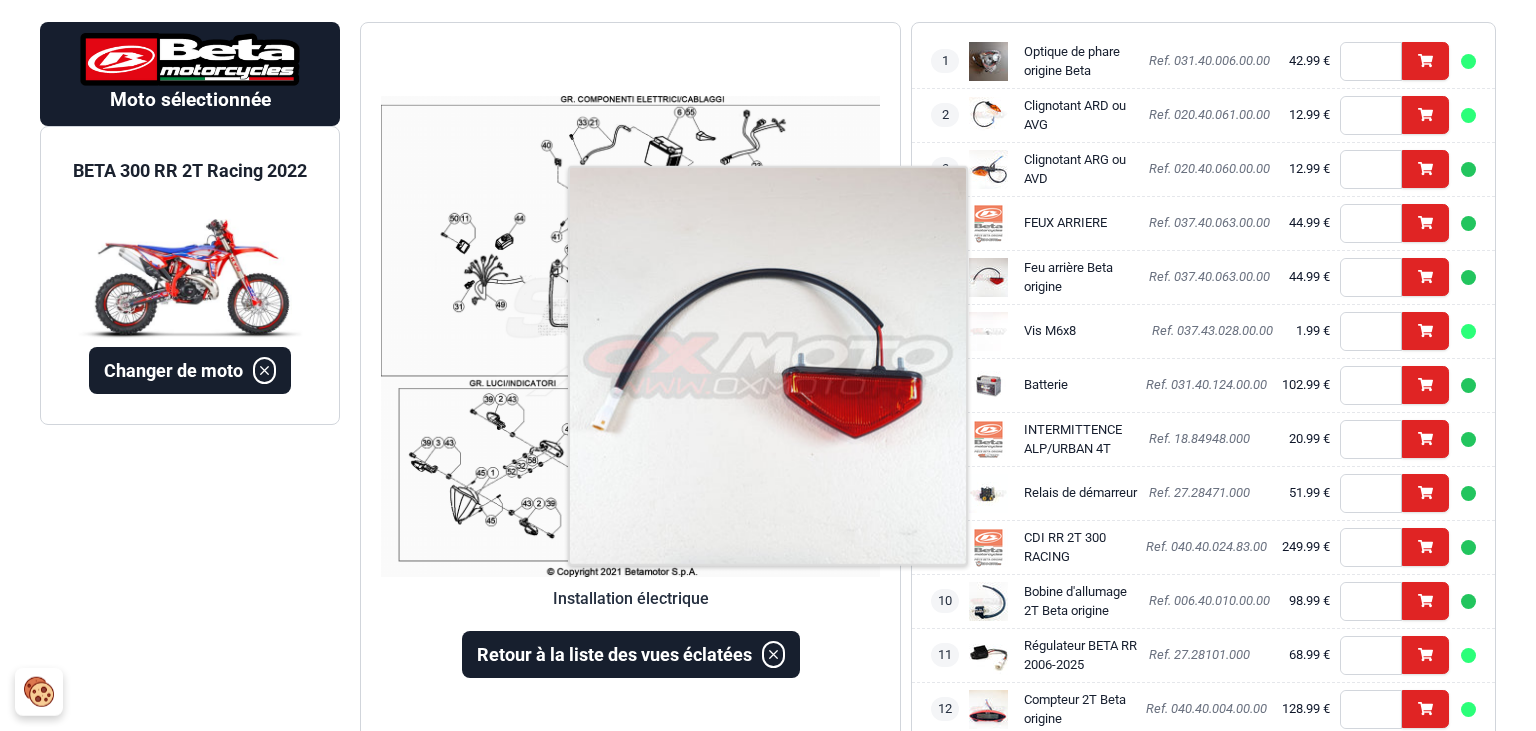click at bounding box center [988, 277] 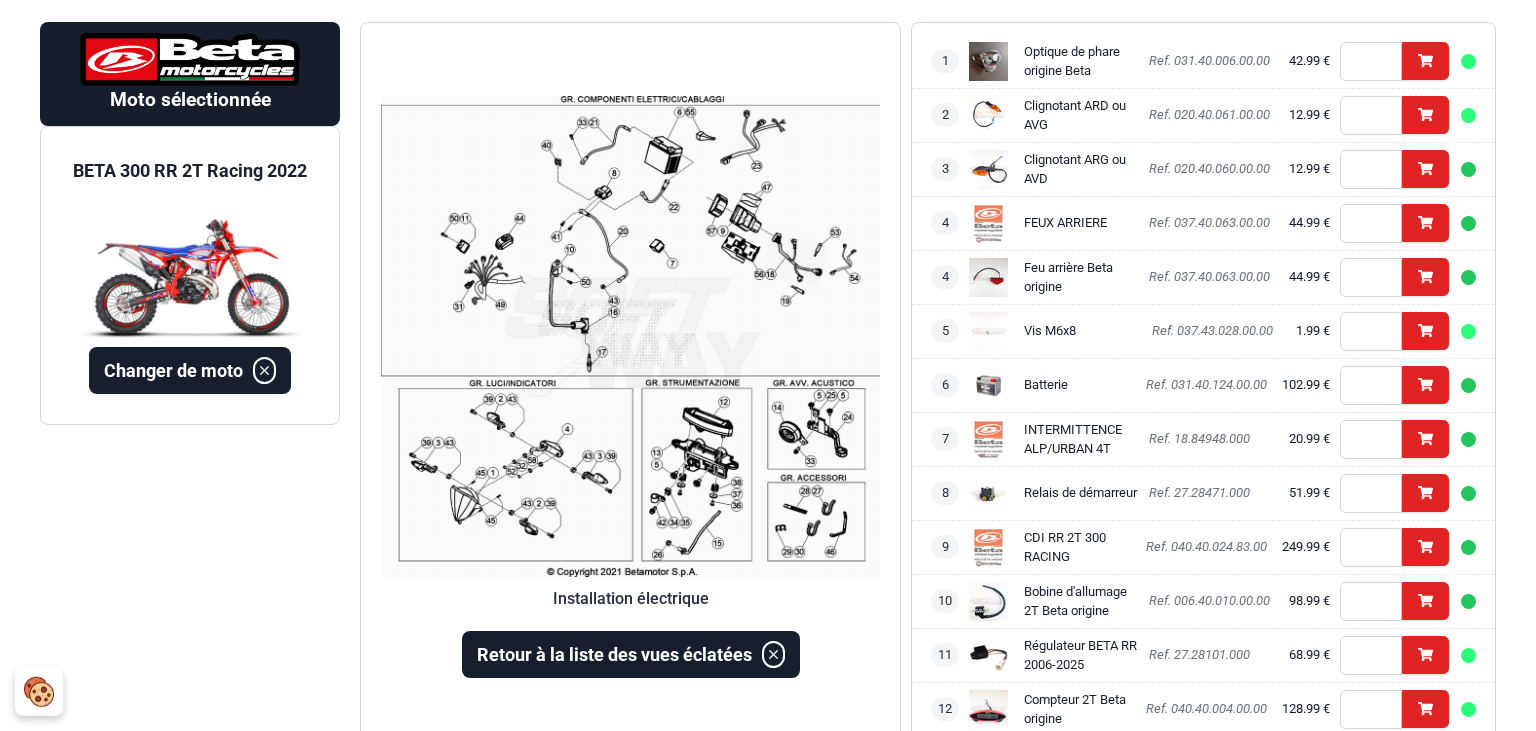 scroll, scrollTop: 1689, scrollLeft: 0, axis: vertical 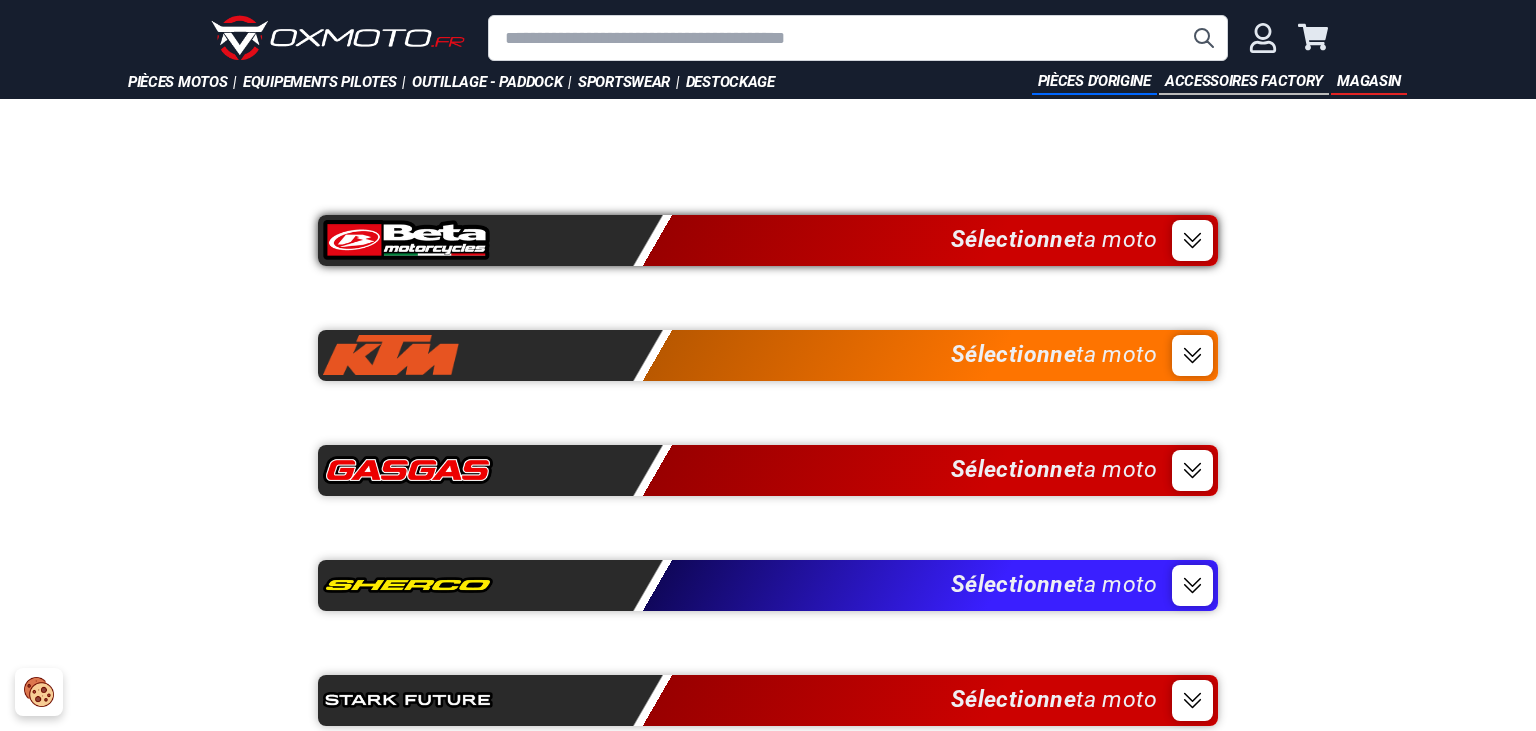 drag, startPoint x: 0, startPoint y: 0, endPoint x: 1194, endPoint y: 244, distance: 1218.6764 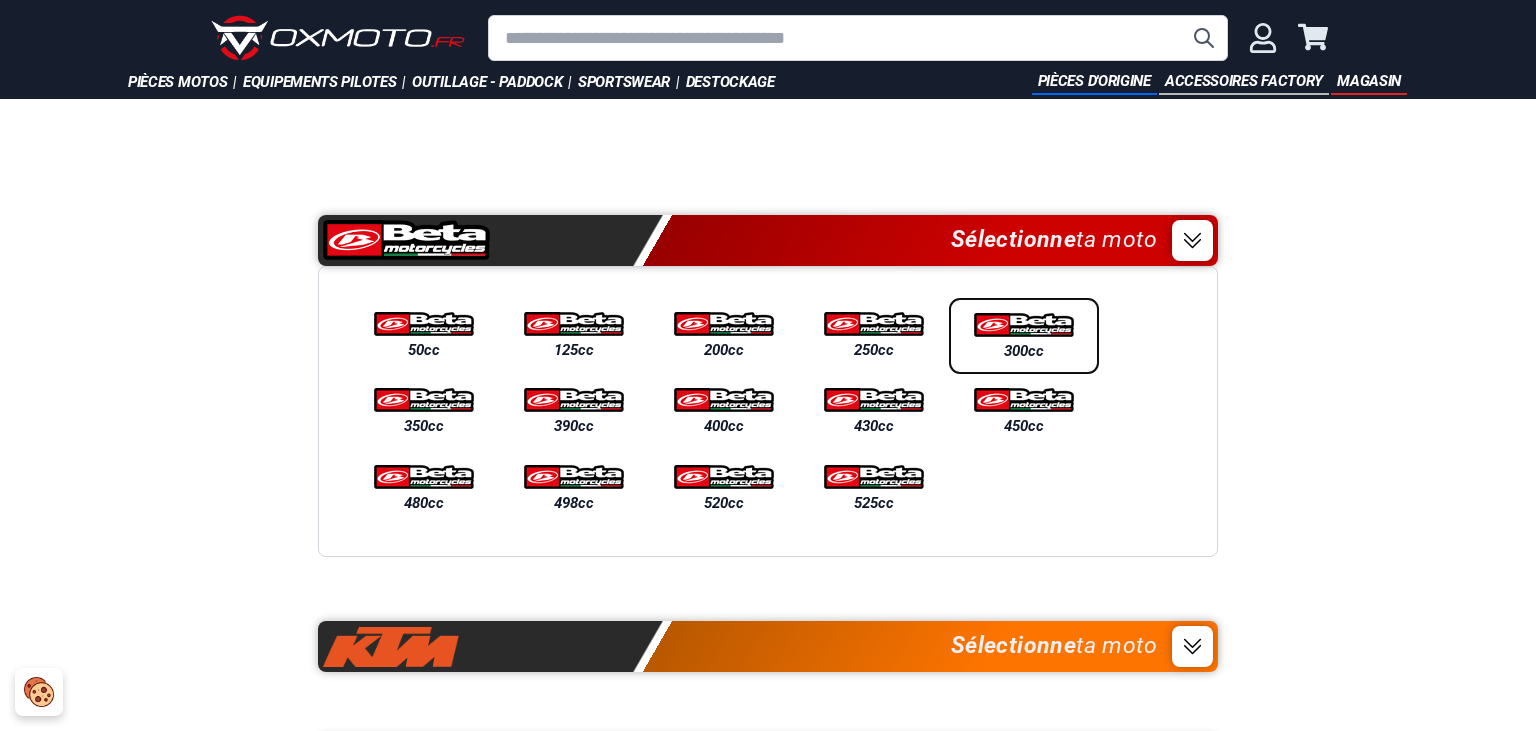 click on "300cc" at bounding box center [1024, 351] 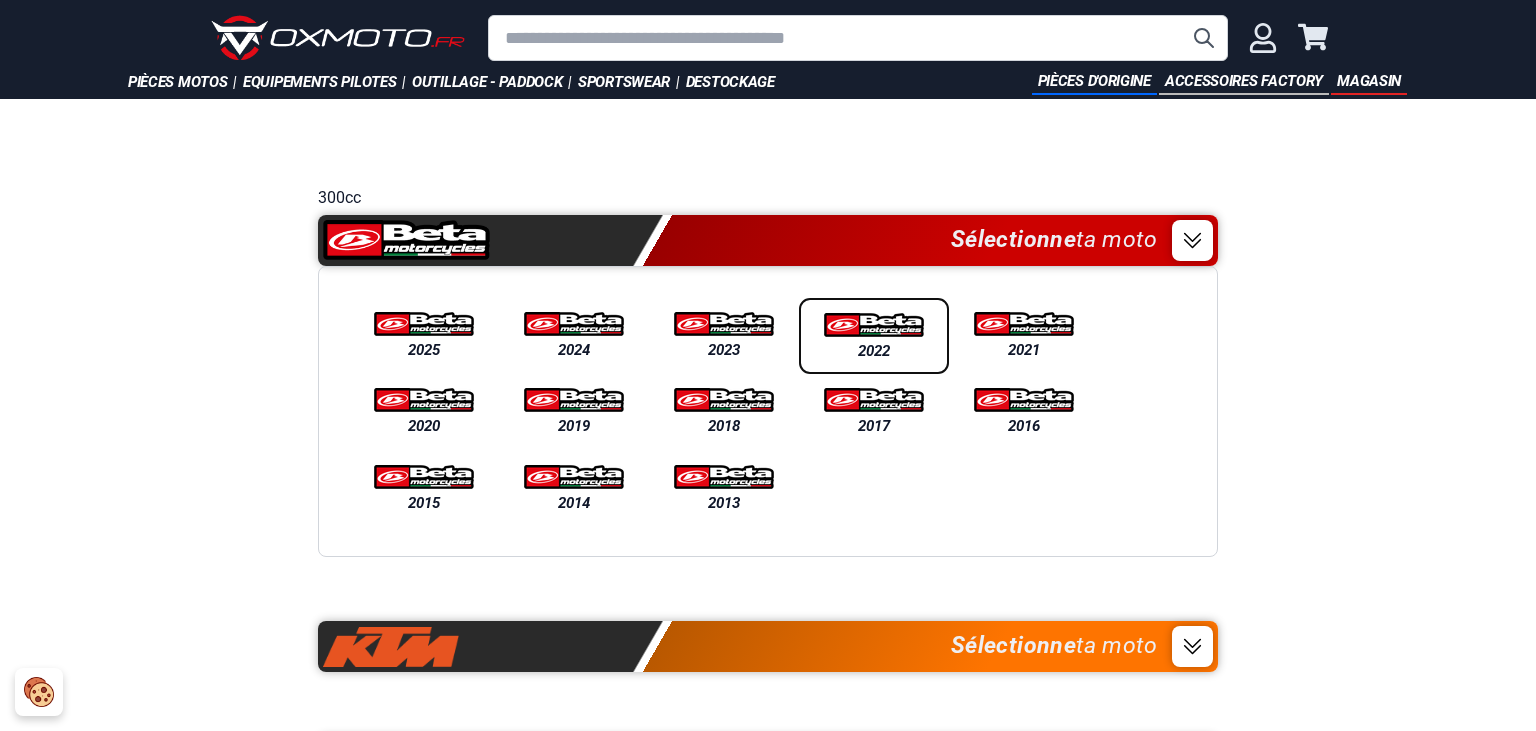 click at bounding box center (874, 325) 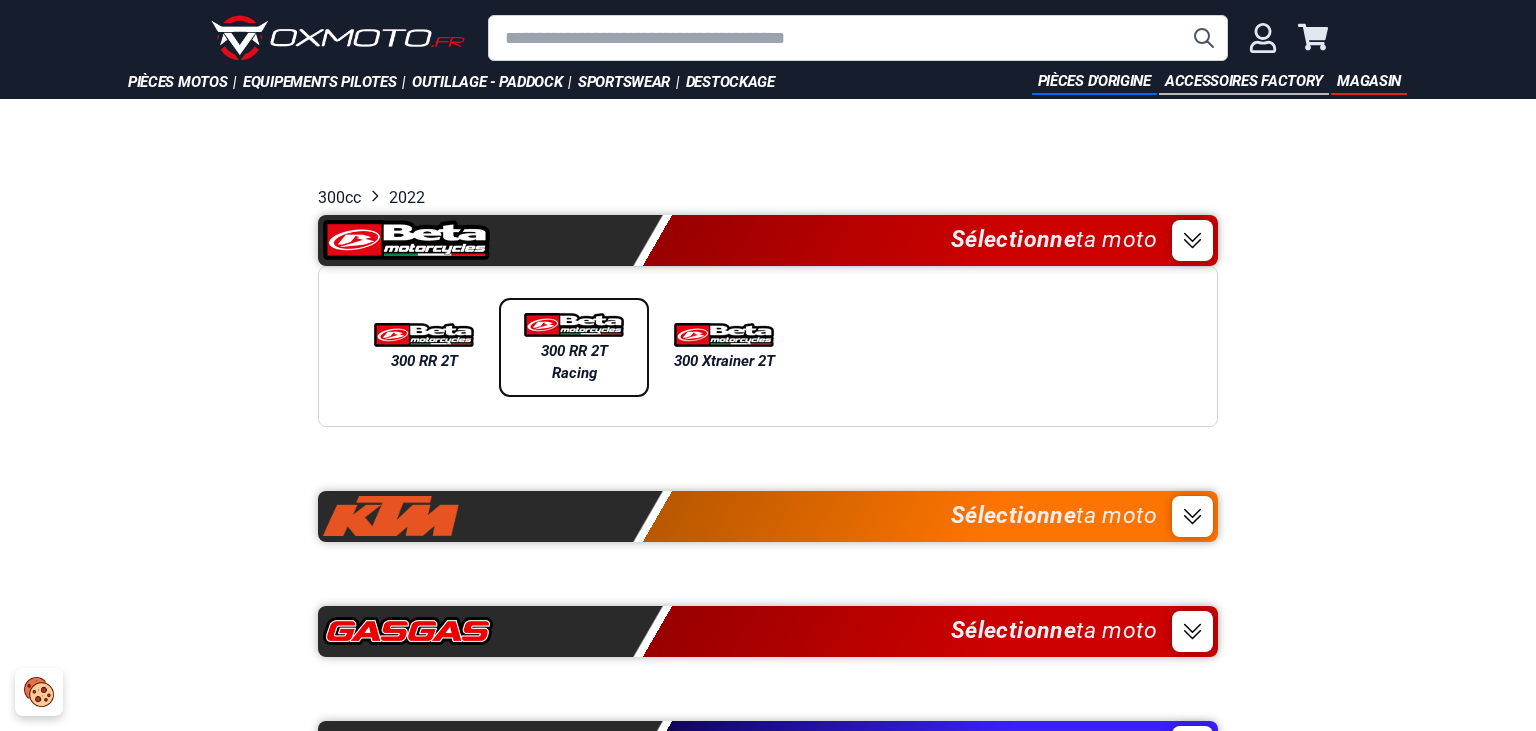 click at bounding box center [574, 325] 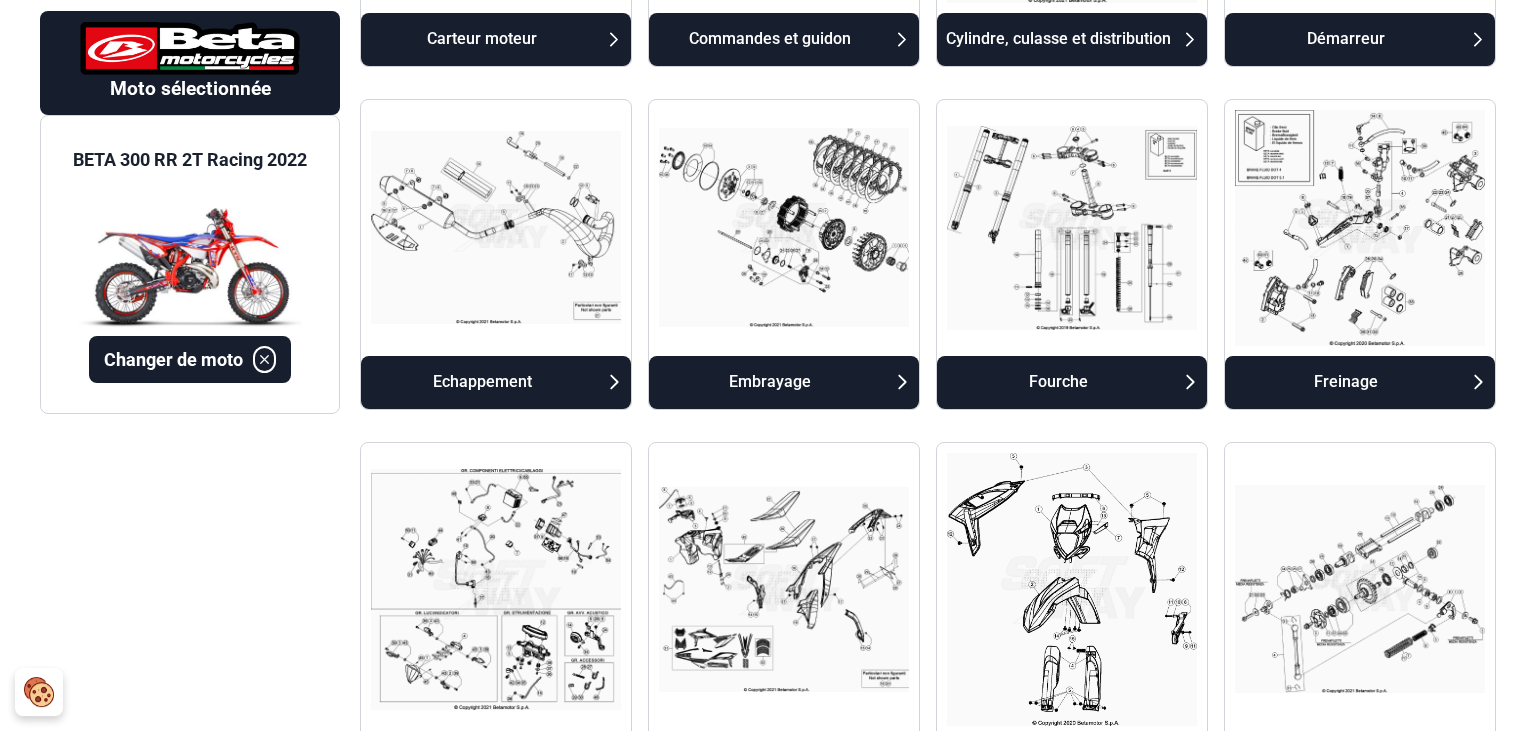 scroll, scrollTop: 1584, scrollLeft: 0, axis: vertical 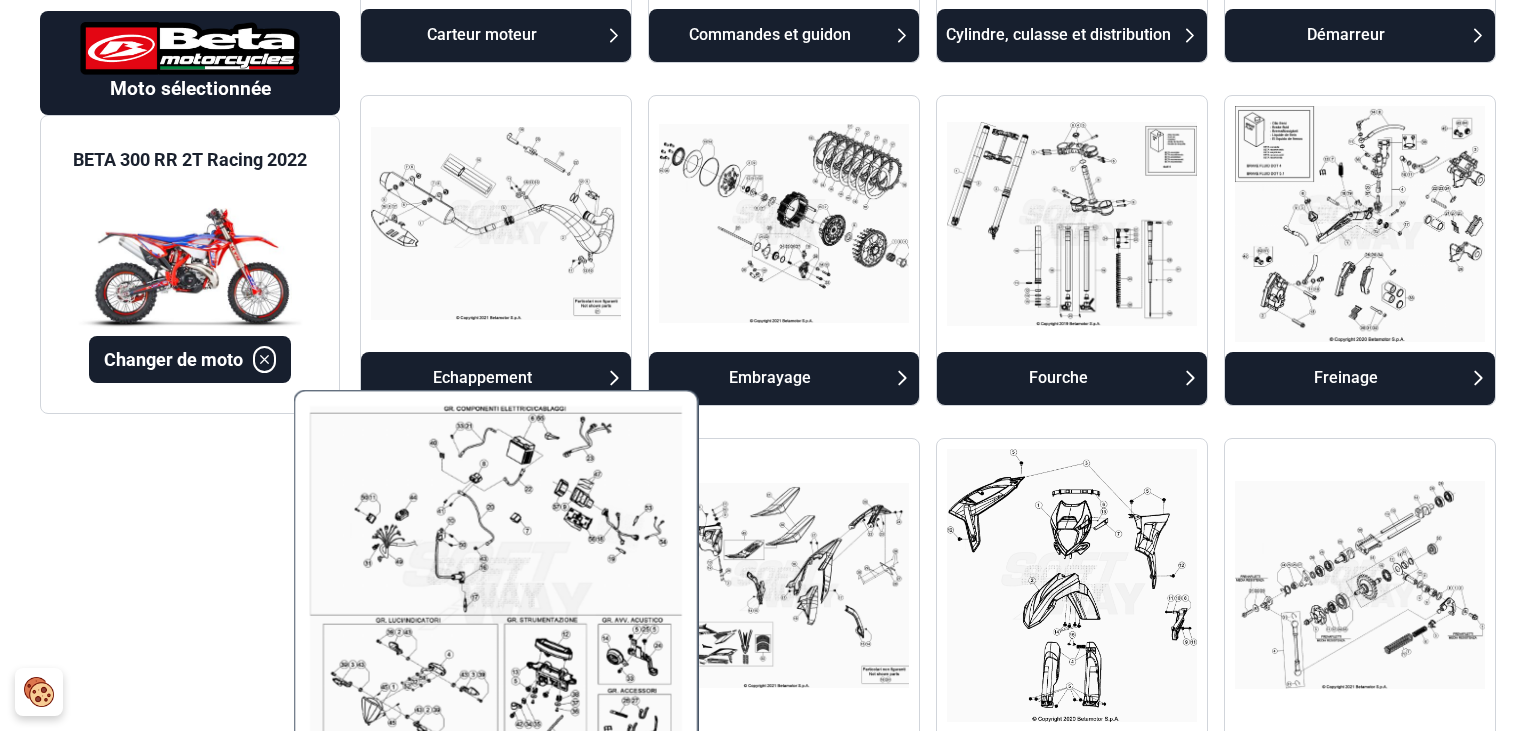 click at bounding box center (496, 585) 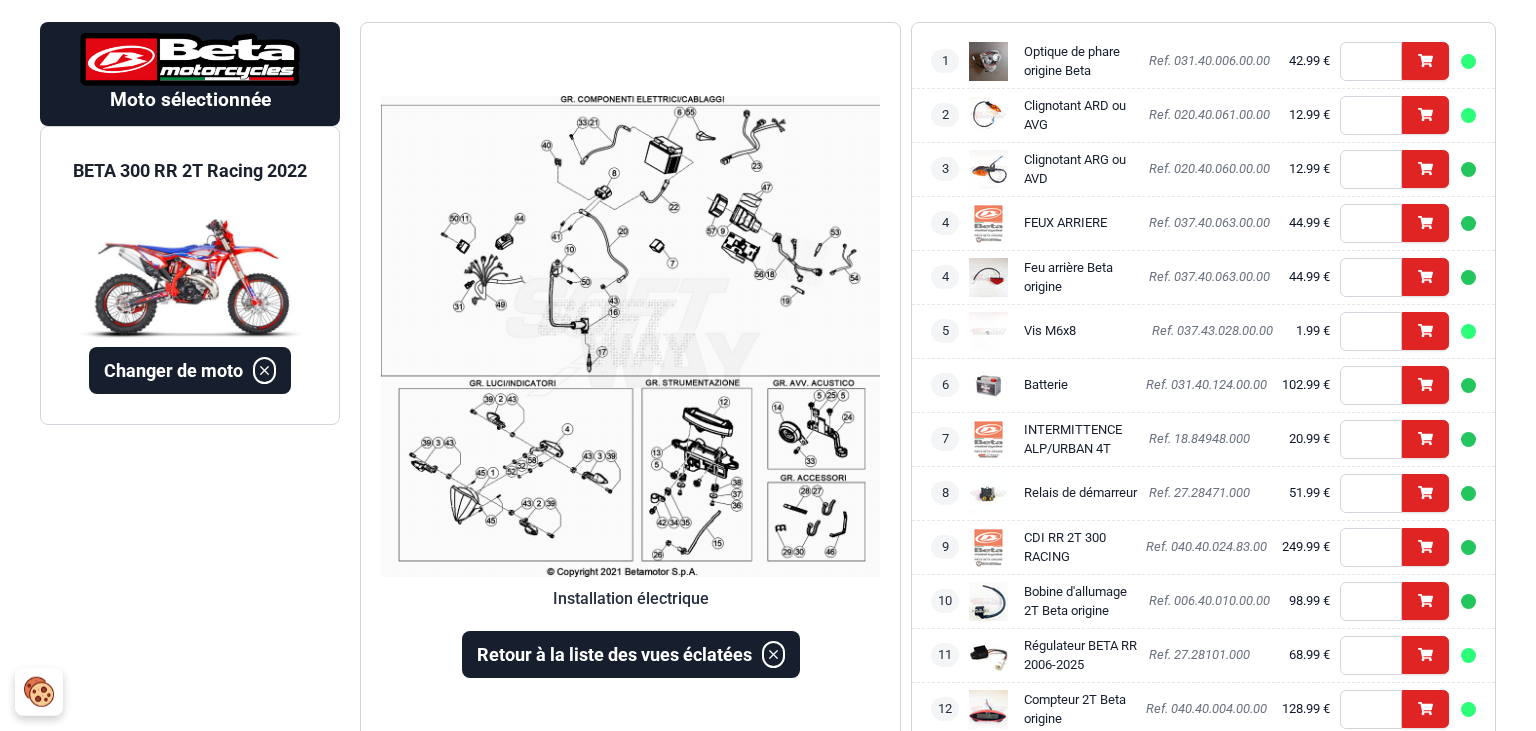 click at bounding box center (630, 336) 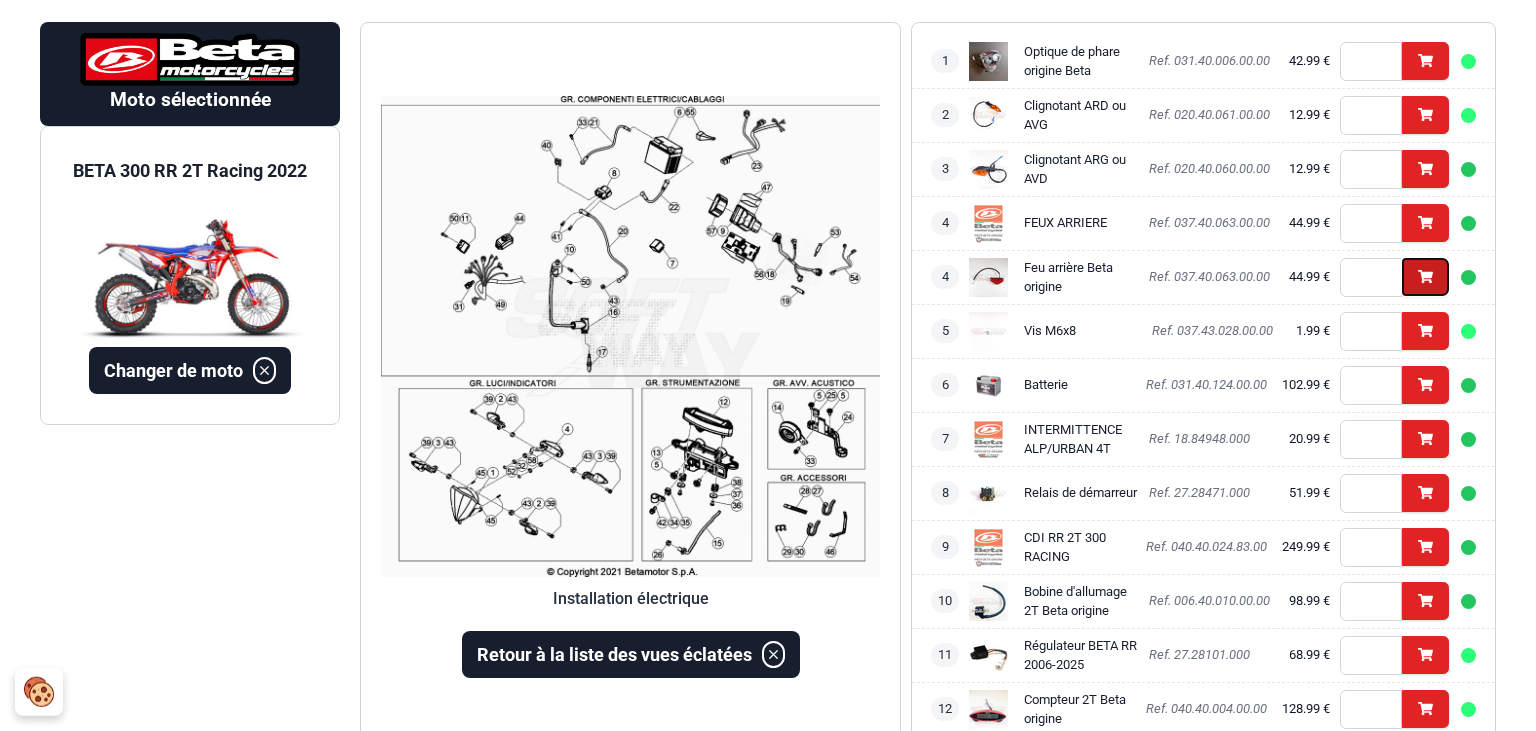 click 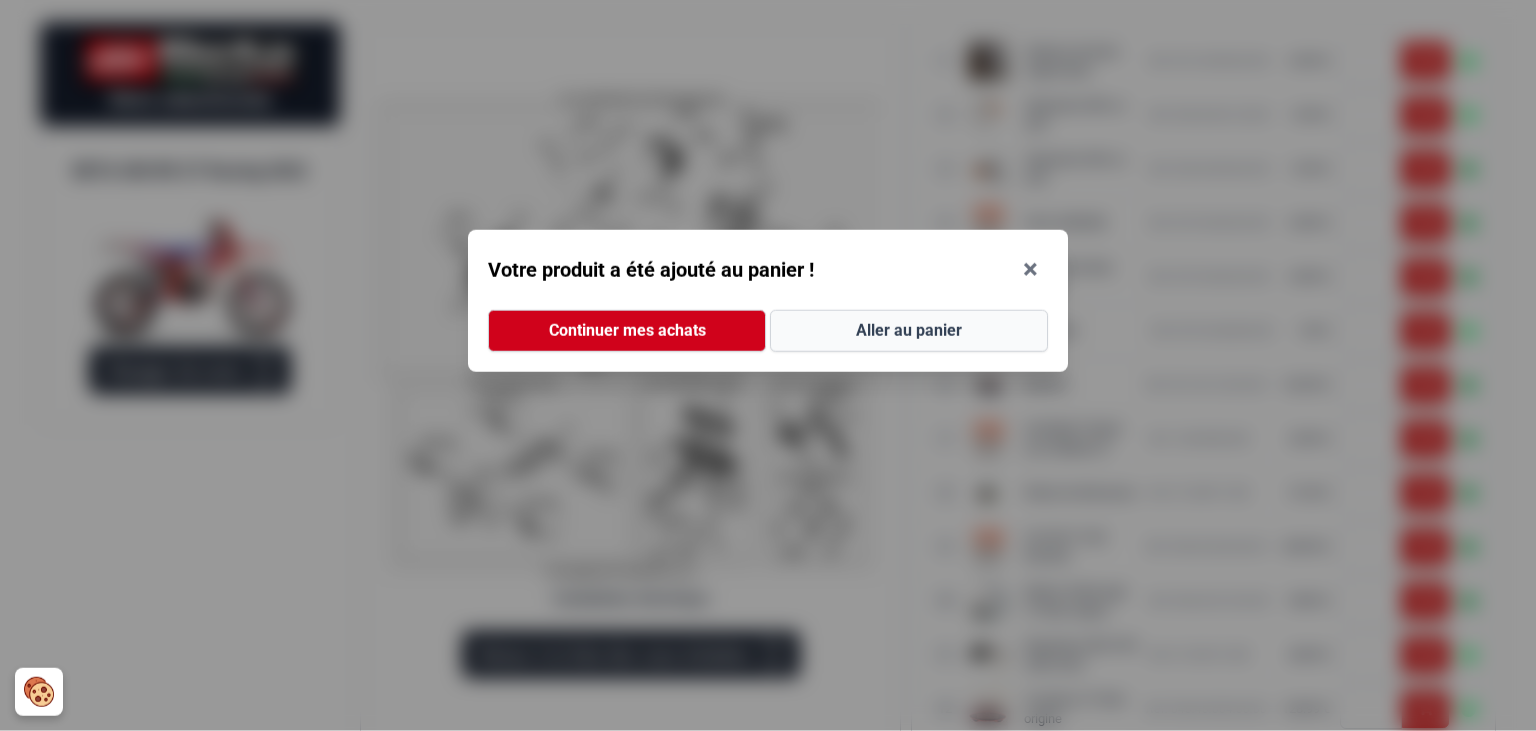 click on "Aller au panier" at bounding box center (909, 331) 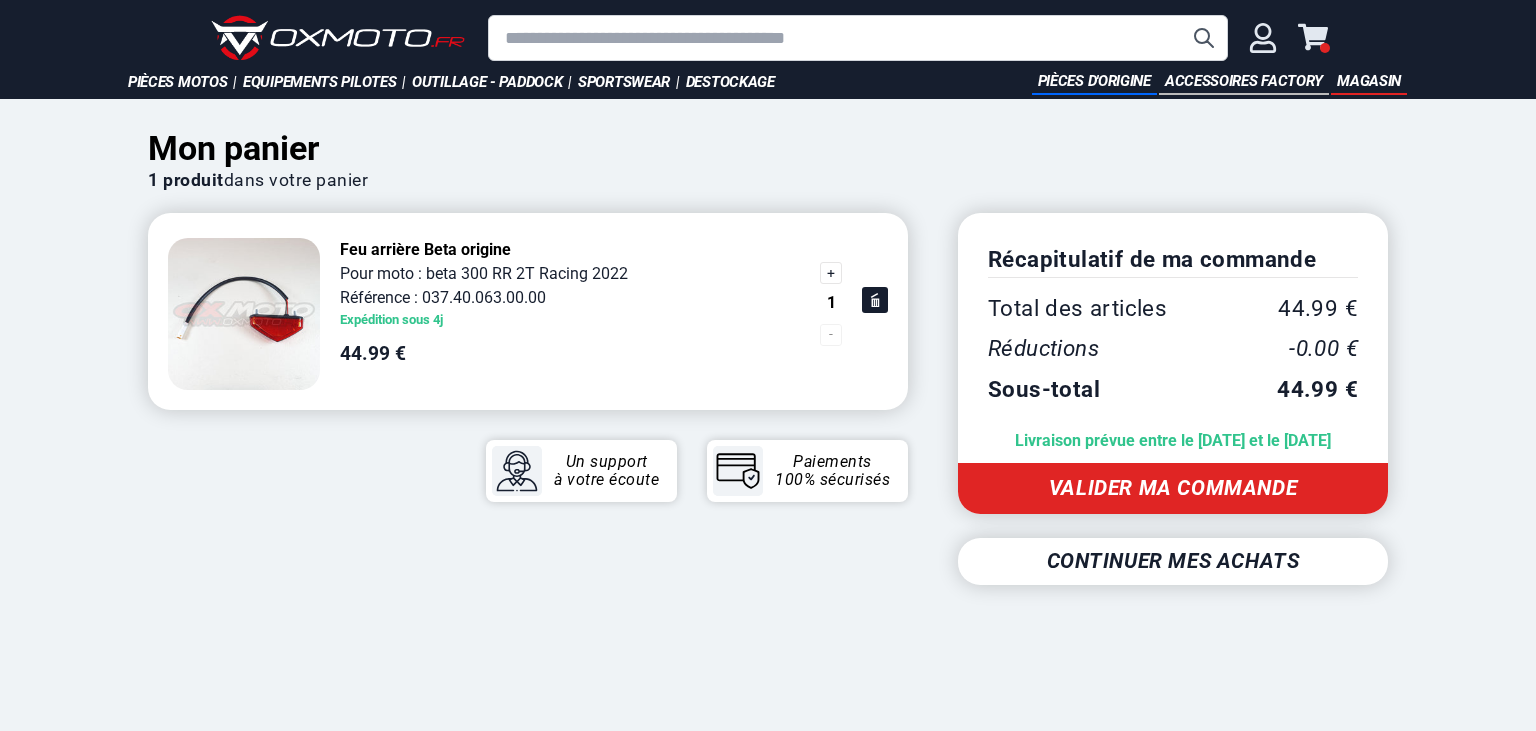 scroll, scrollTop: 0, scrollLeft: 0, axis: both 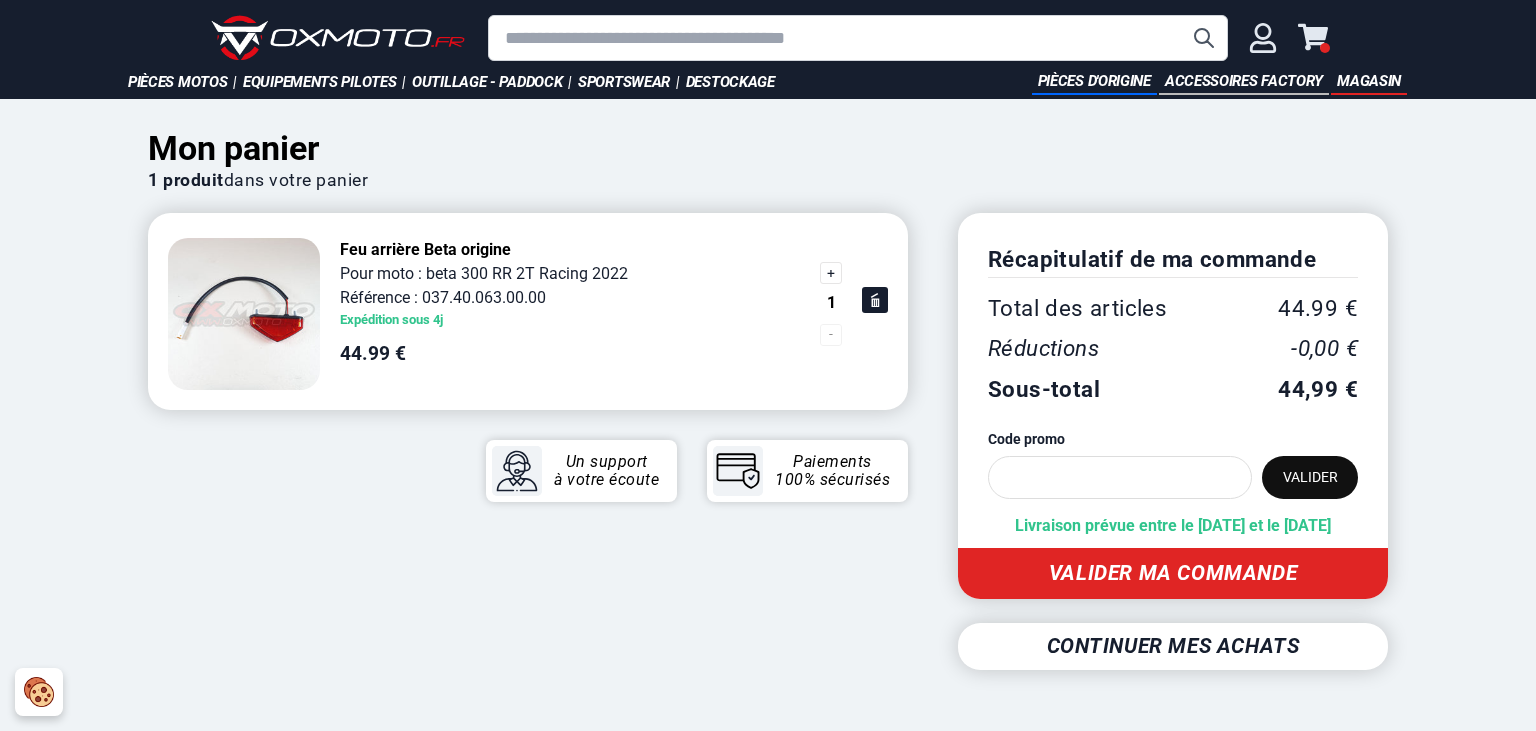 click on "Valider" at bounding box center [1310, 477] 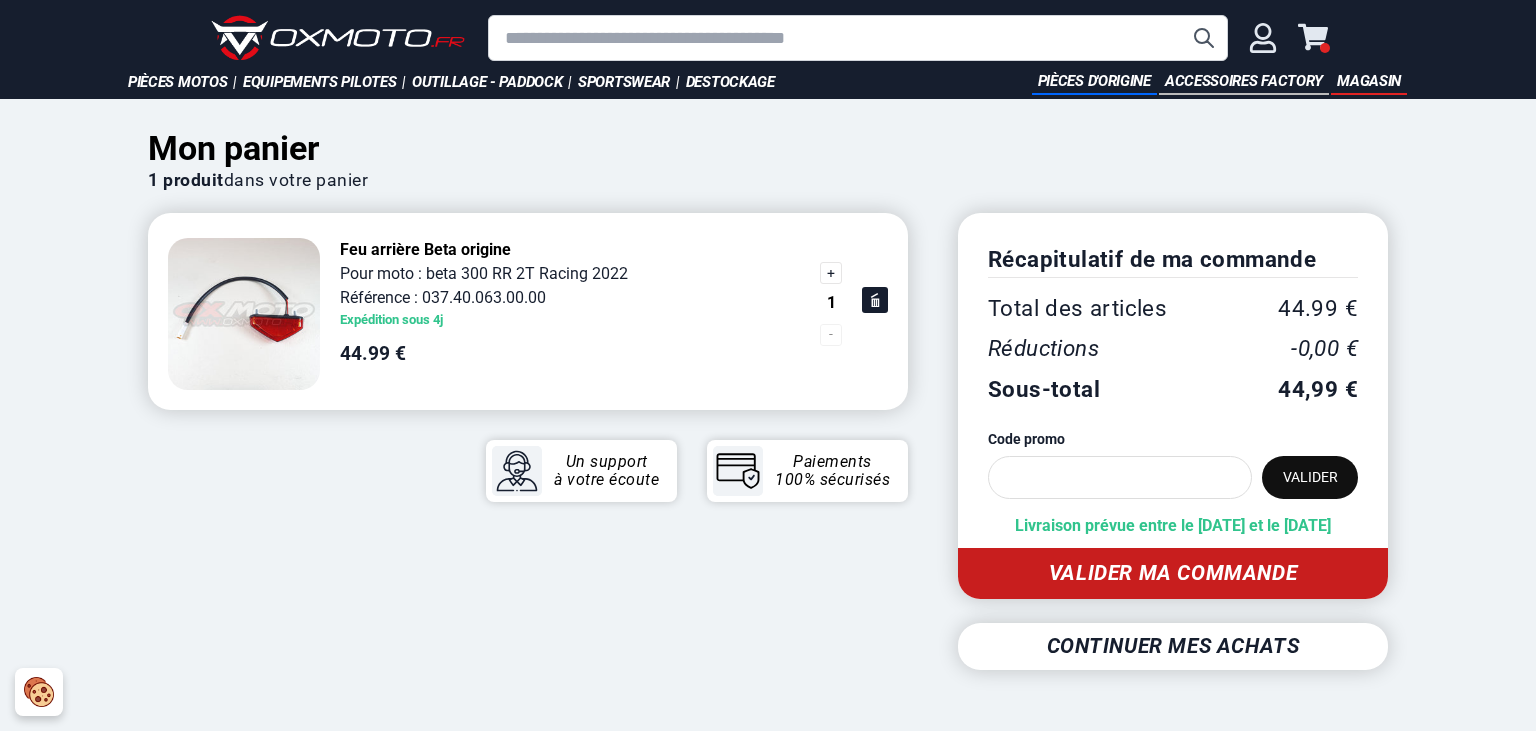 click on "Valider ma commande" at bounding box center [1173, 573] 